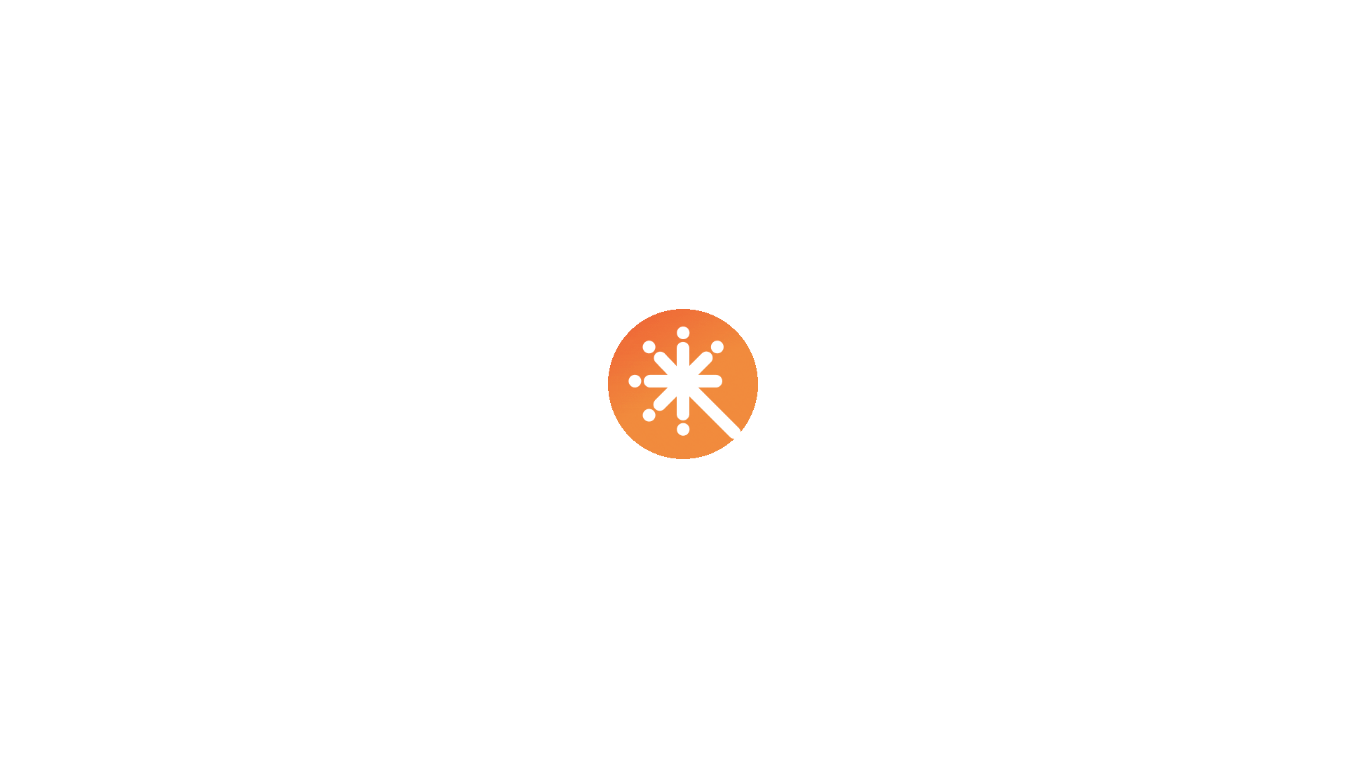 scroll, scrollTop: 0, scrollLeft: 0, axis: both 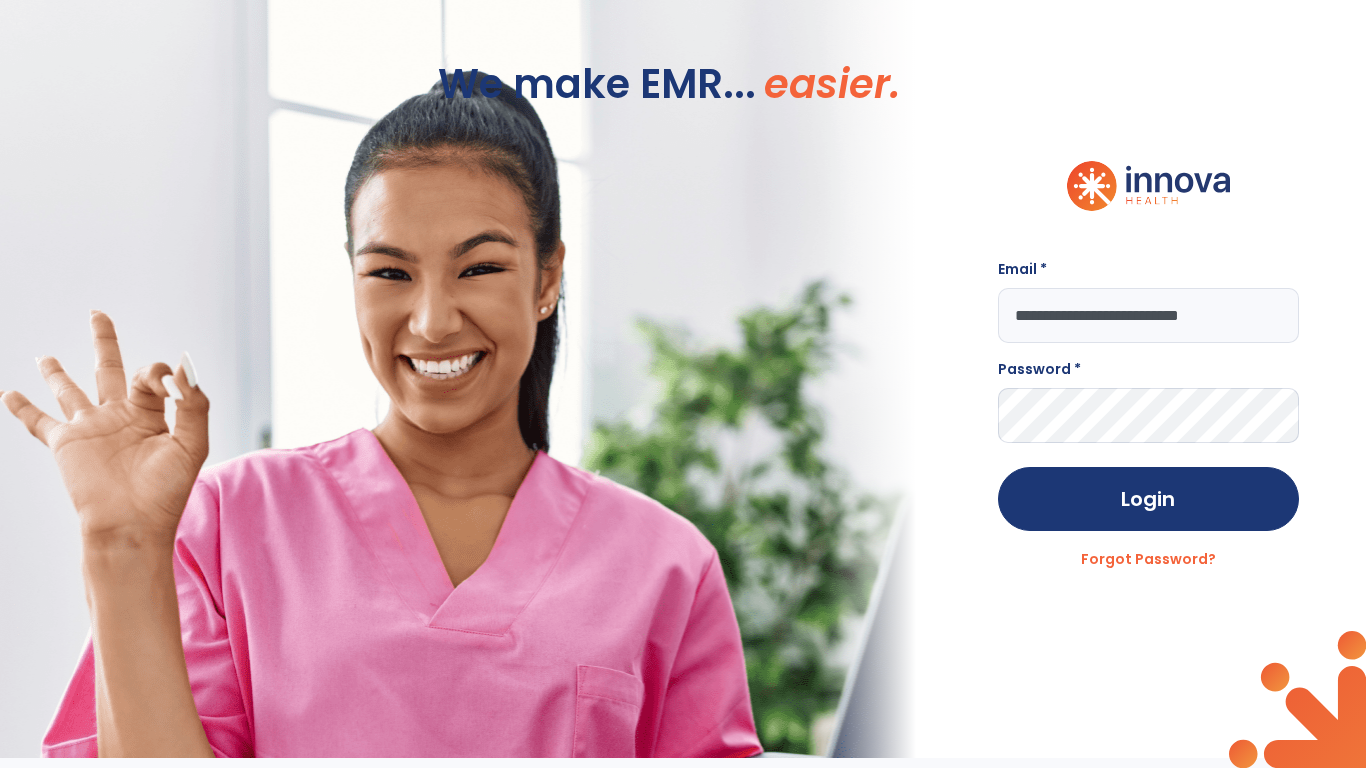 type on "**********" 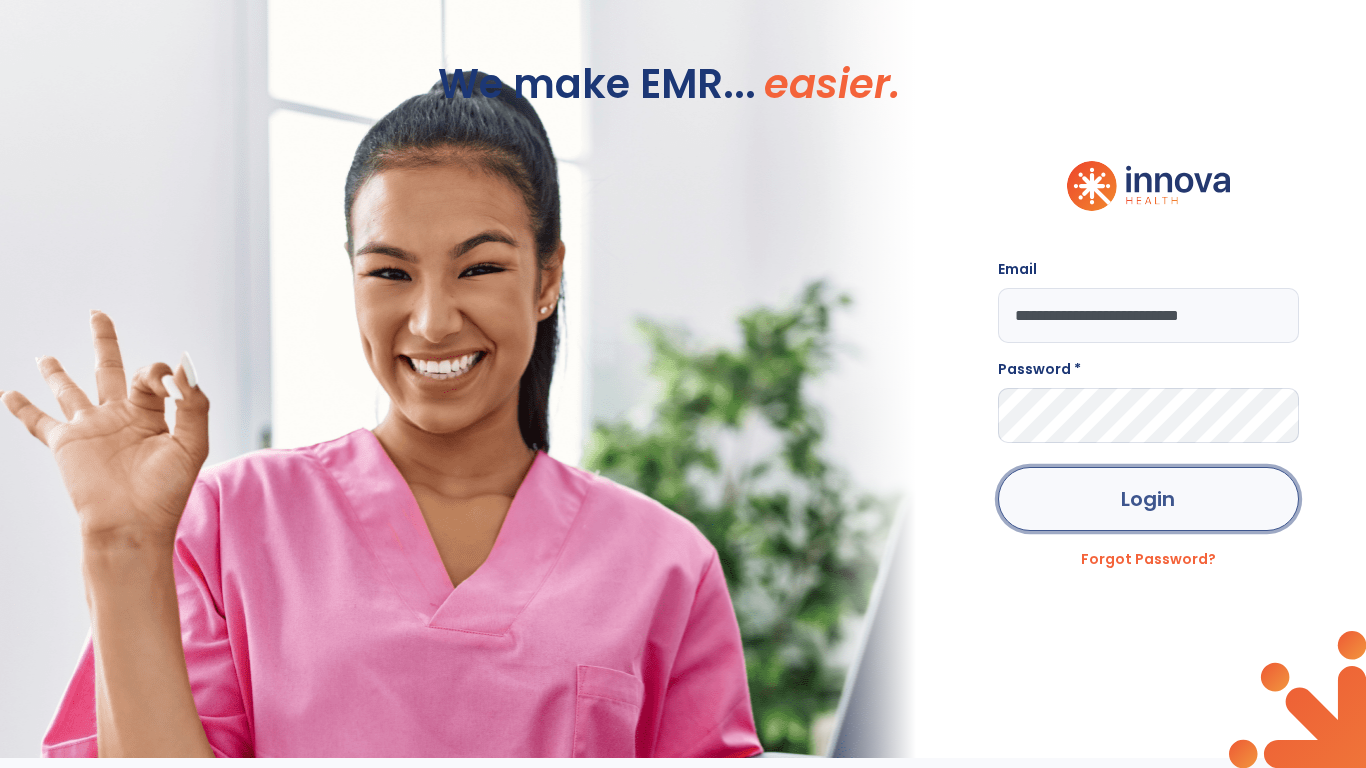 click on "Login" 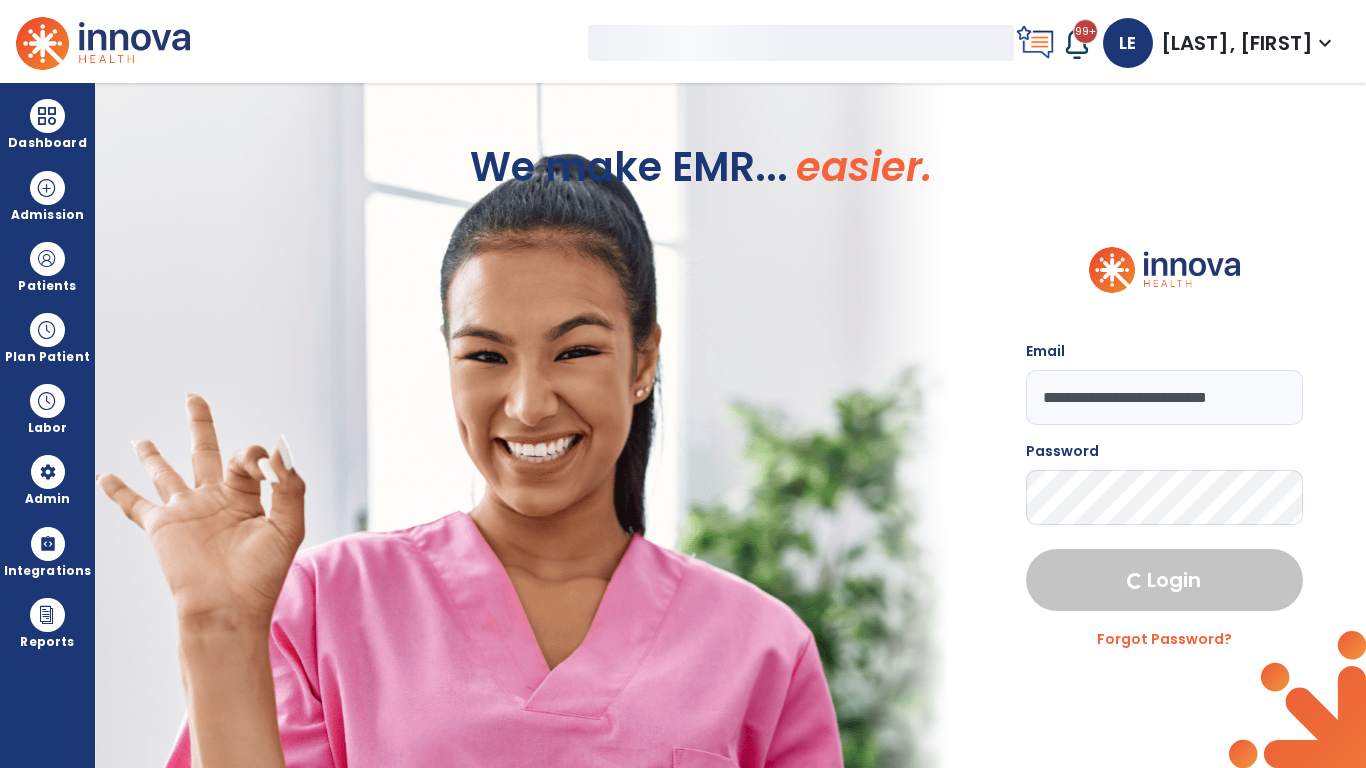 select on "***" 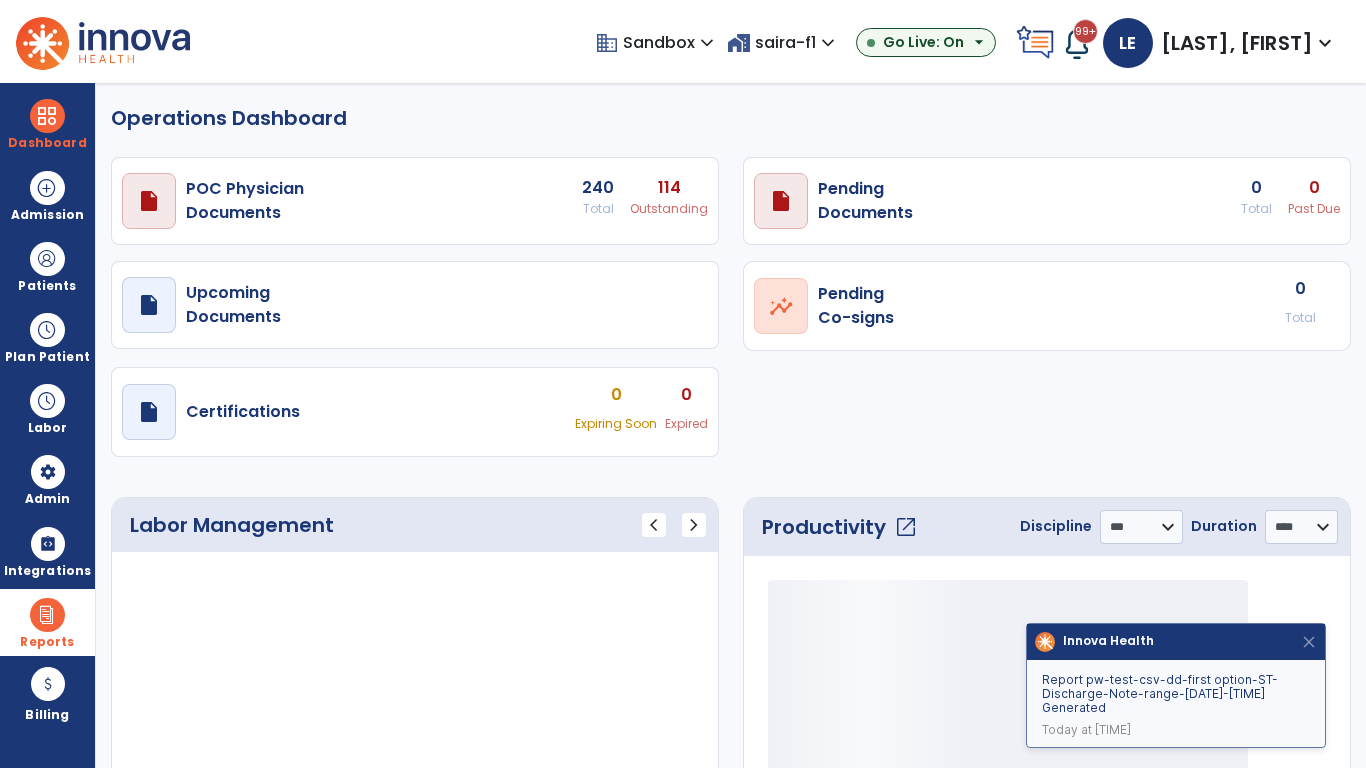 click at bounding box center [47, 615] 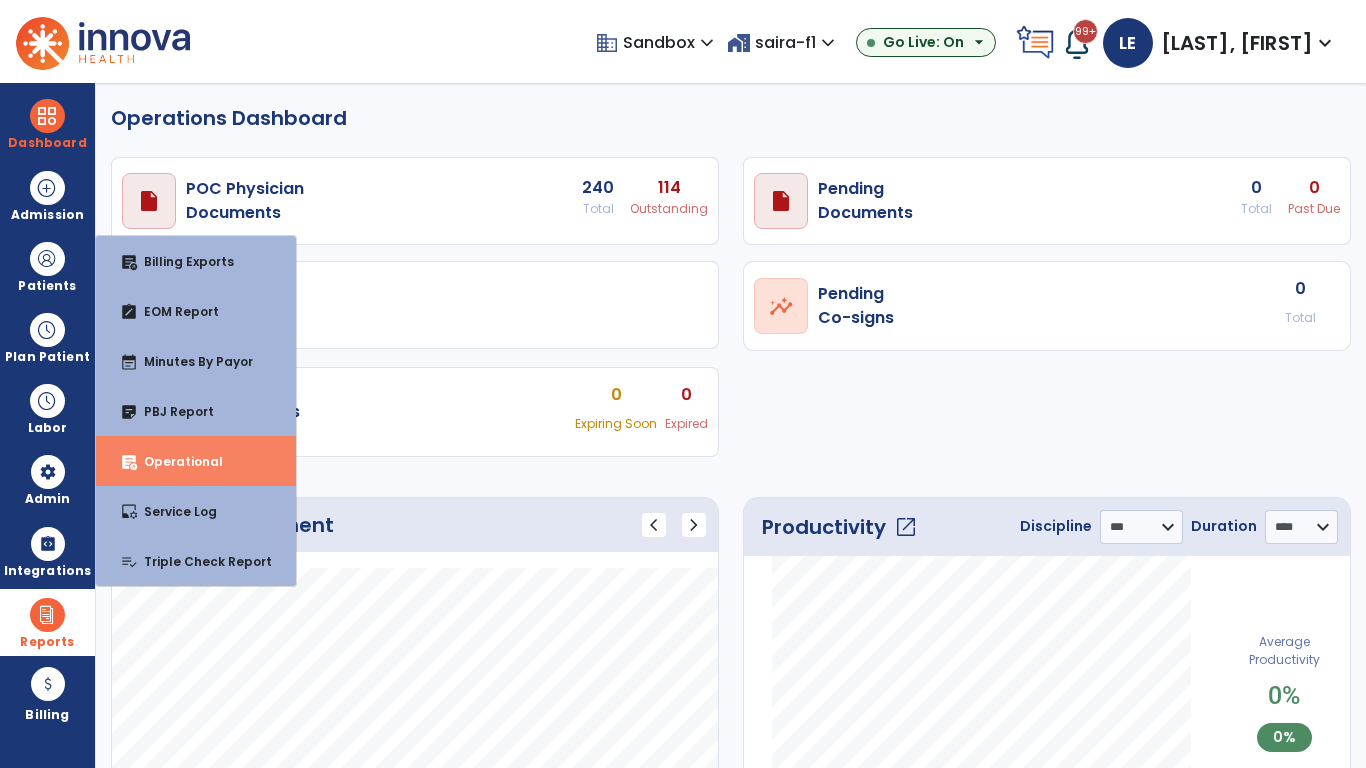 click on "Operational" at bounding box center (175, 461) 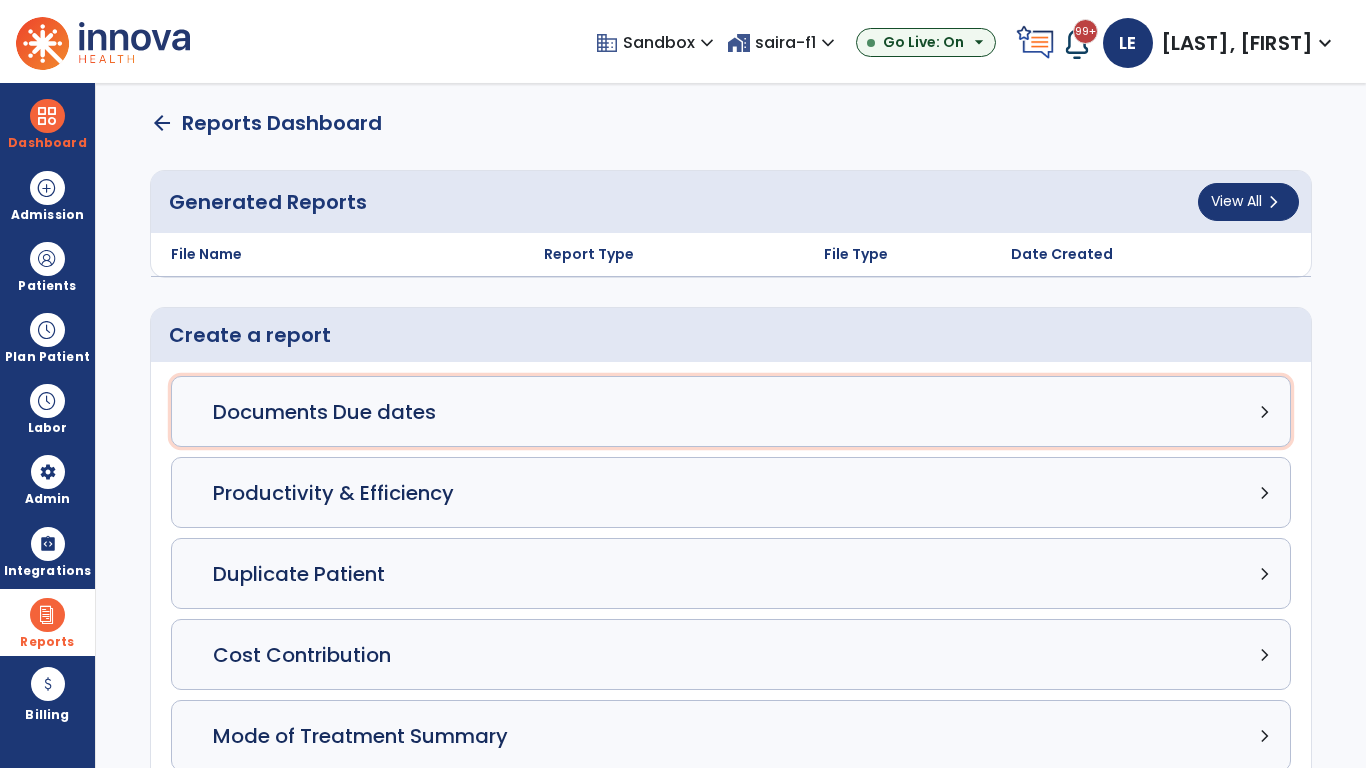 click on "Documents Due dates chevron_right" 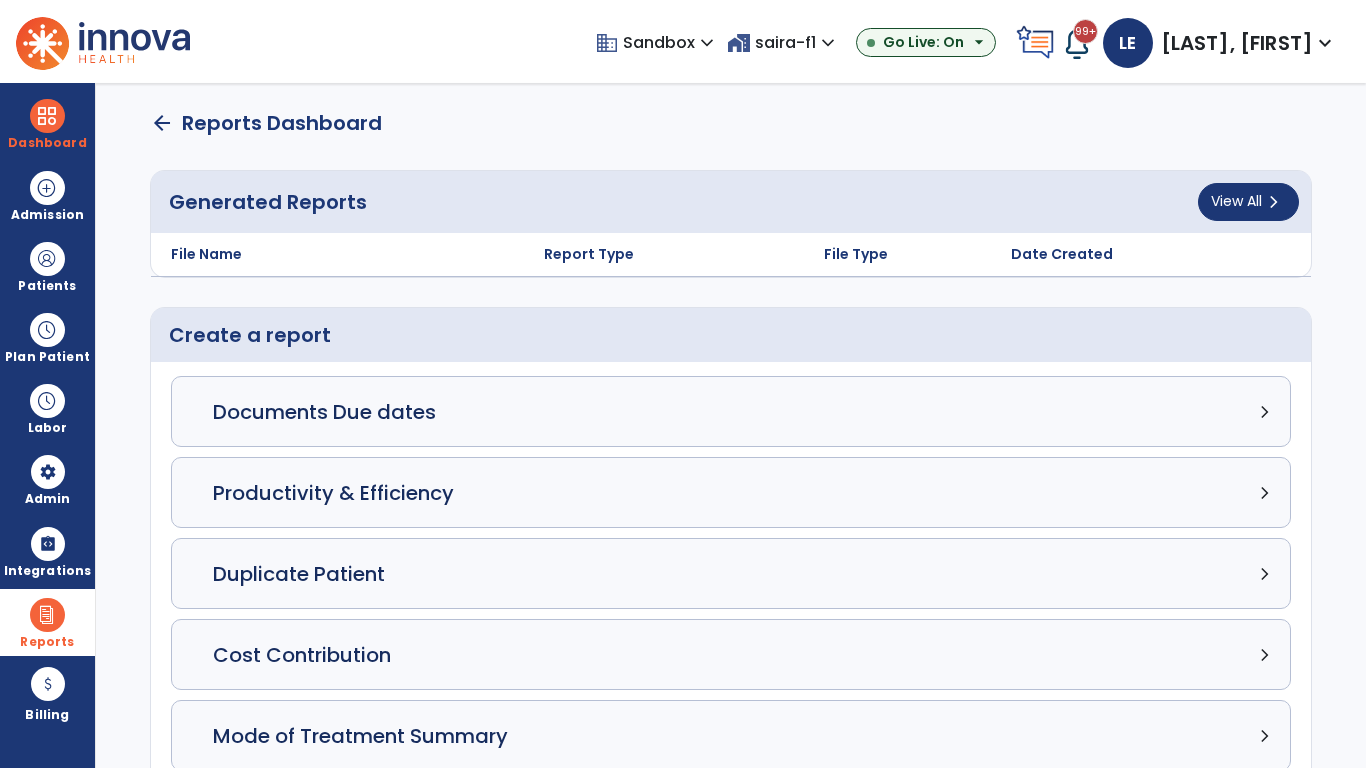 select on "***" 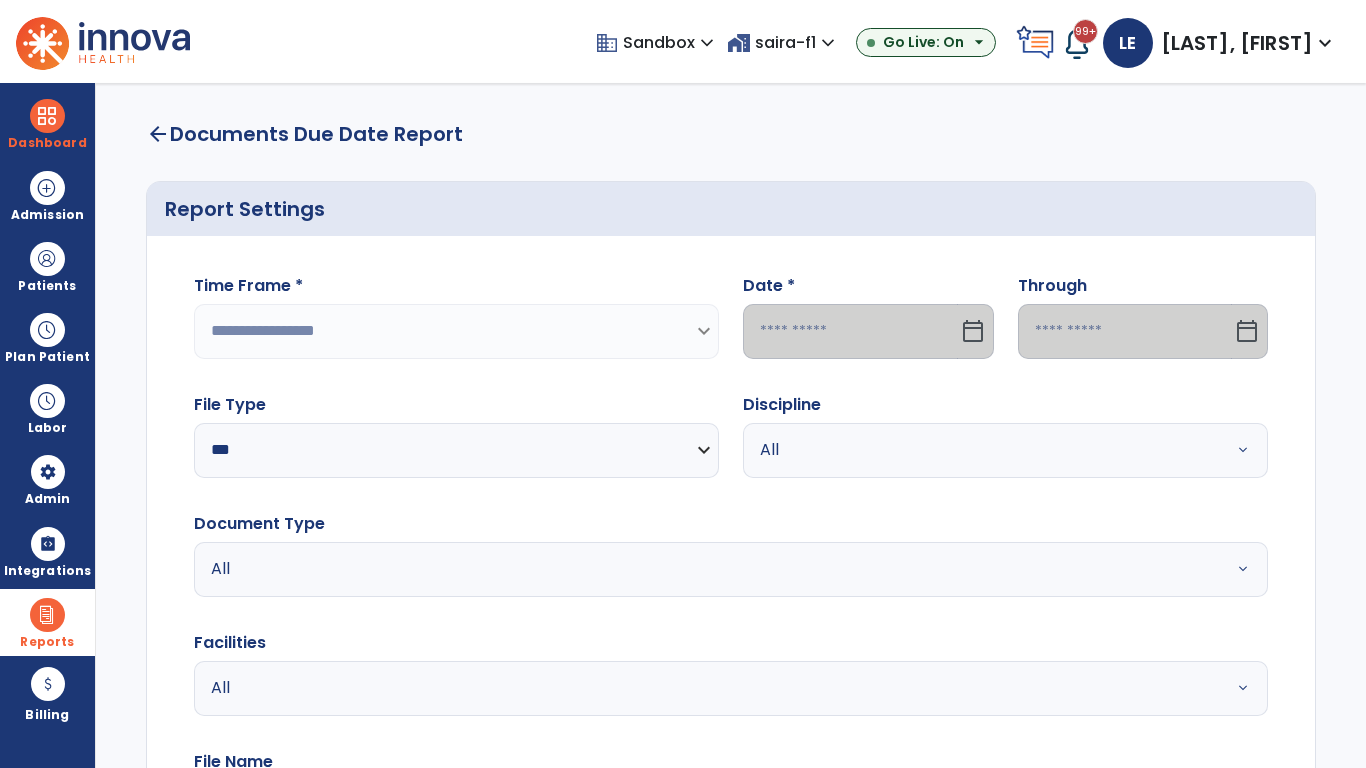 select on "*****" 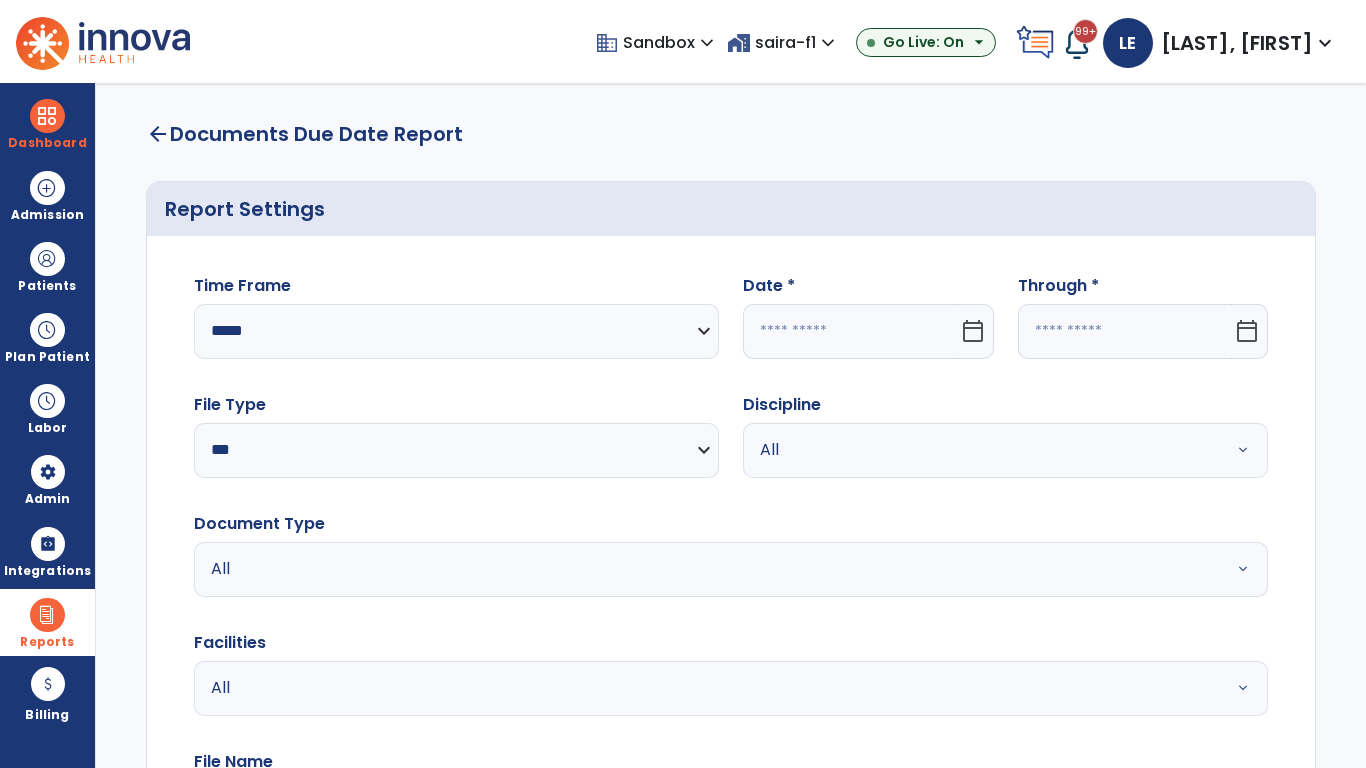 click 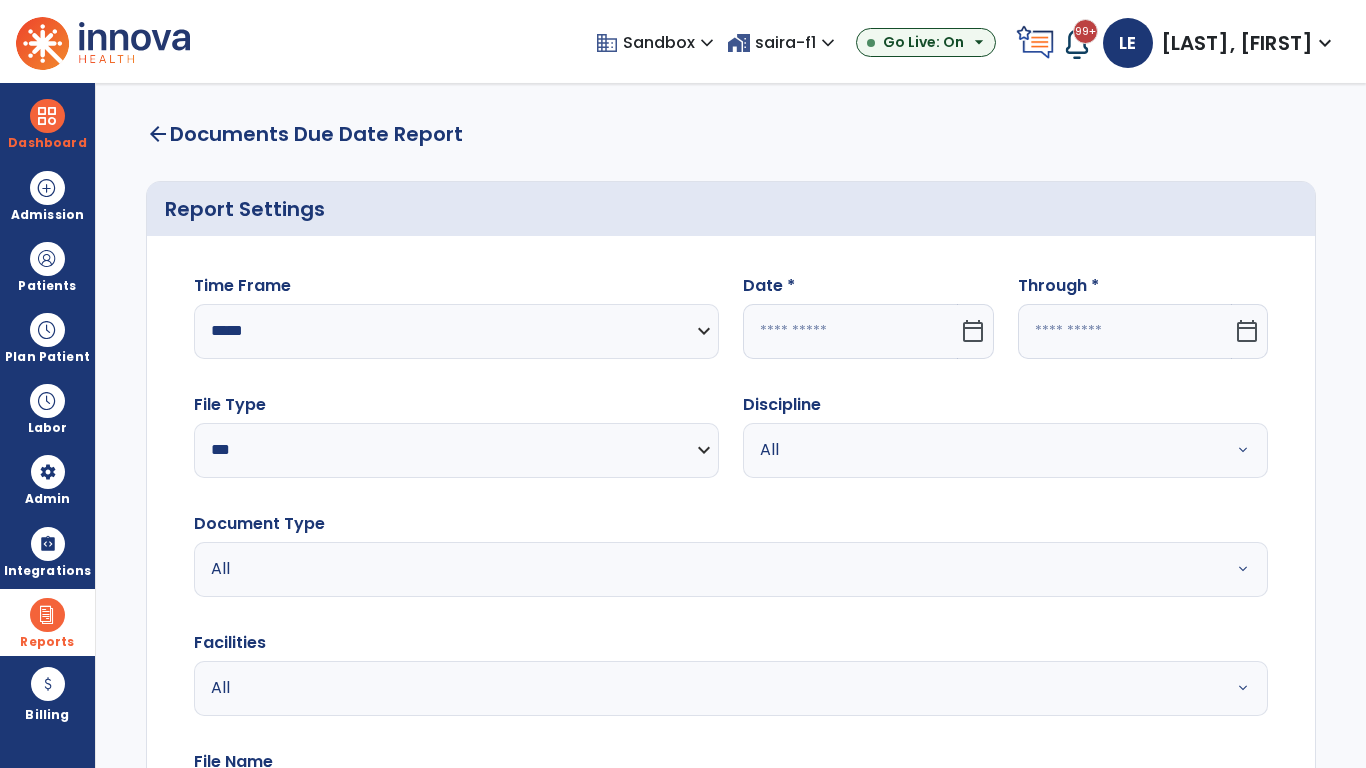select on "*" 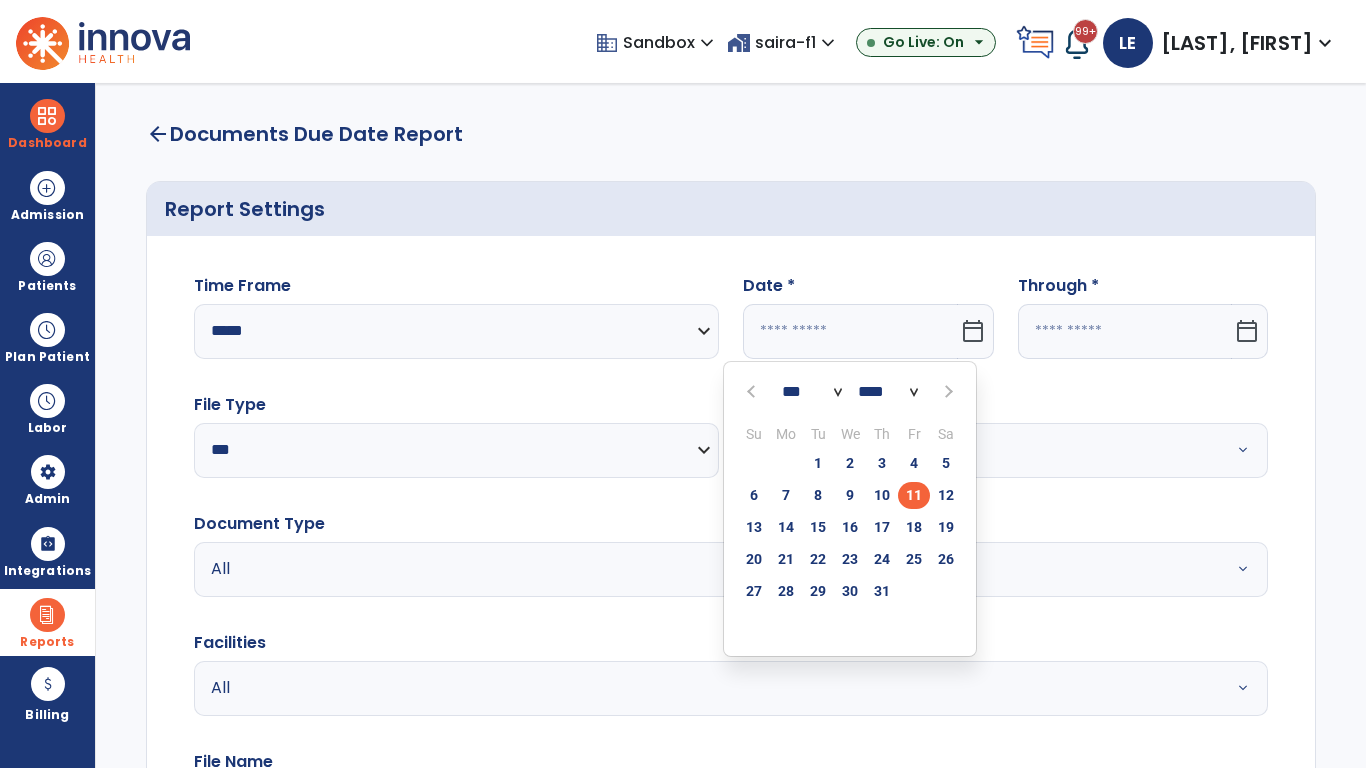 select on "****" 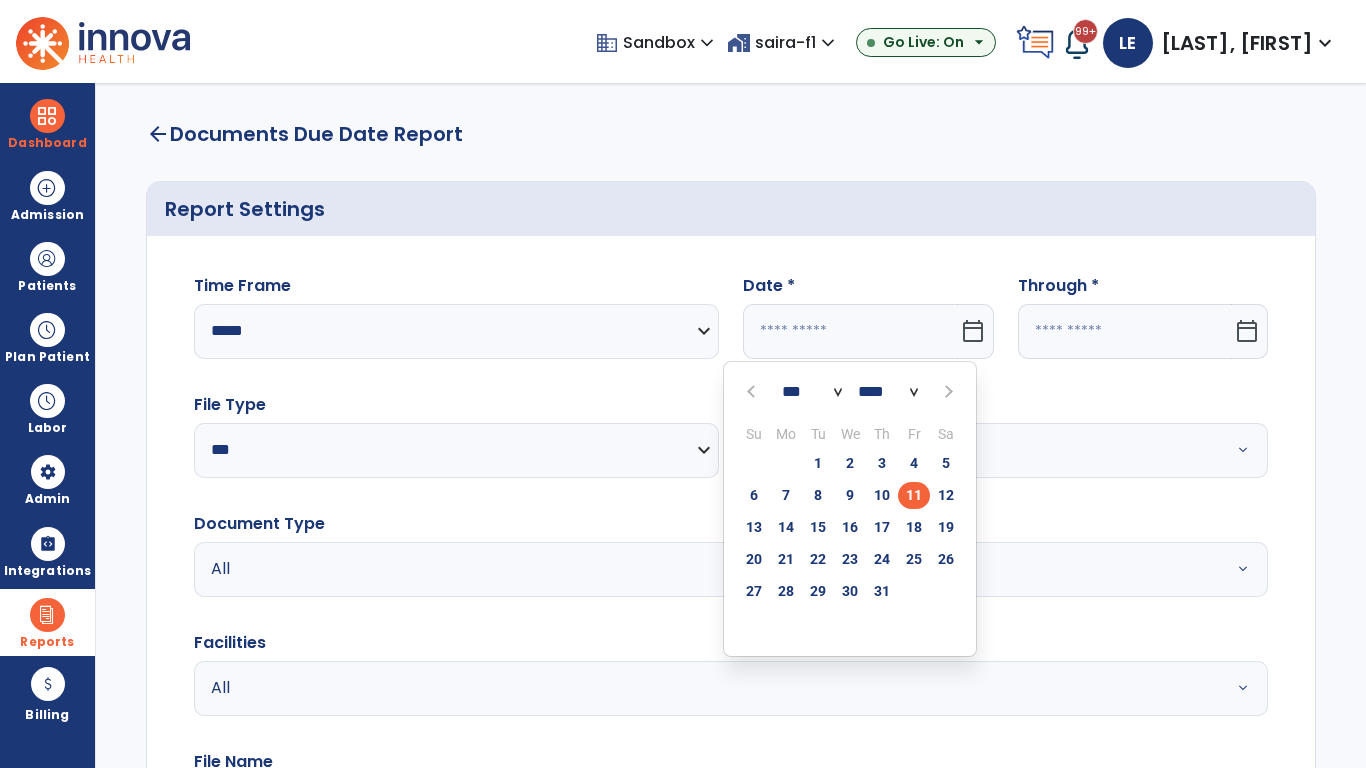 select on "**" 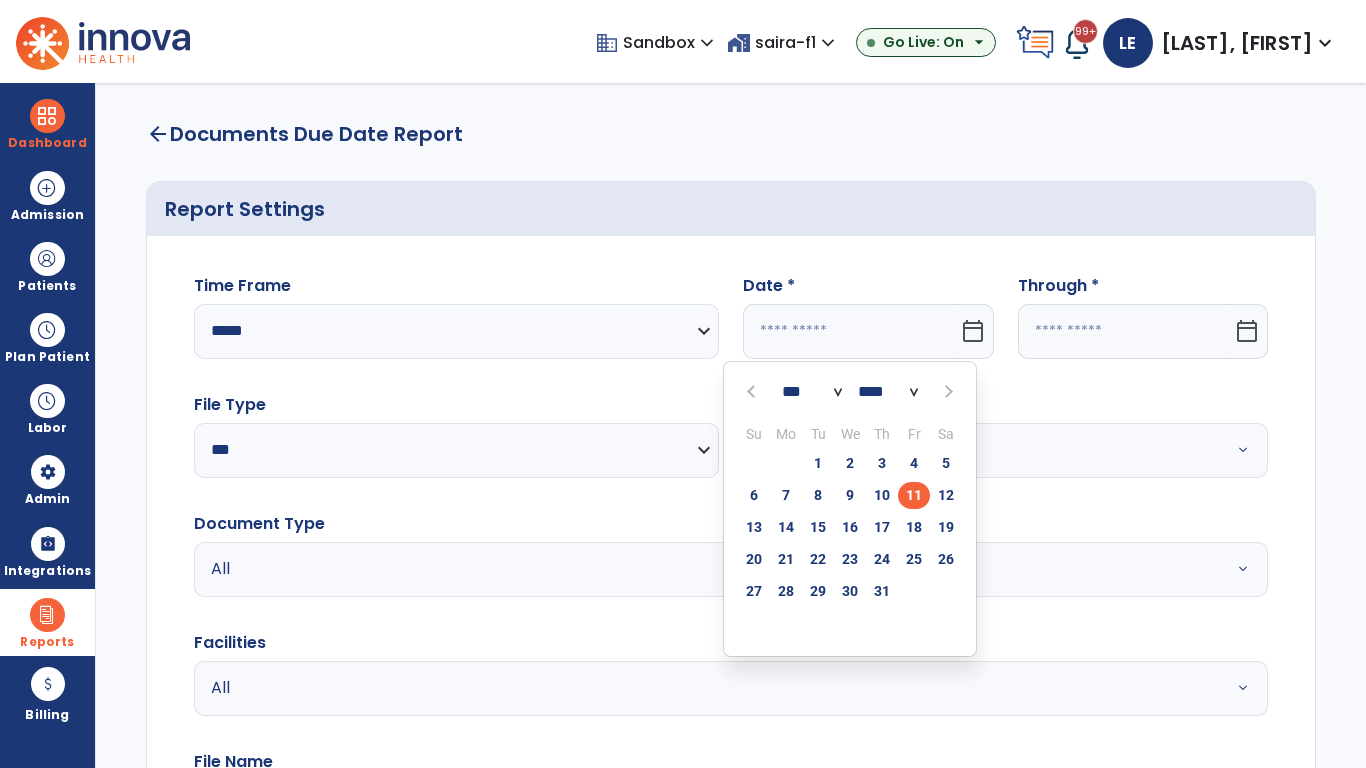 type on "*********" 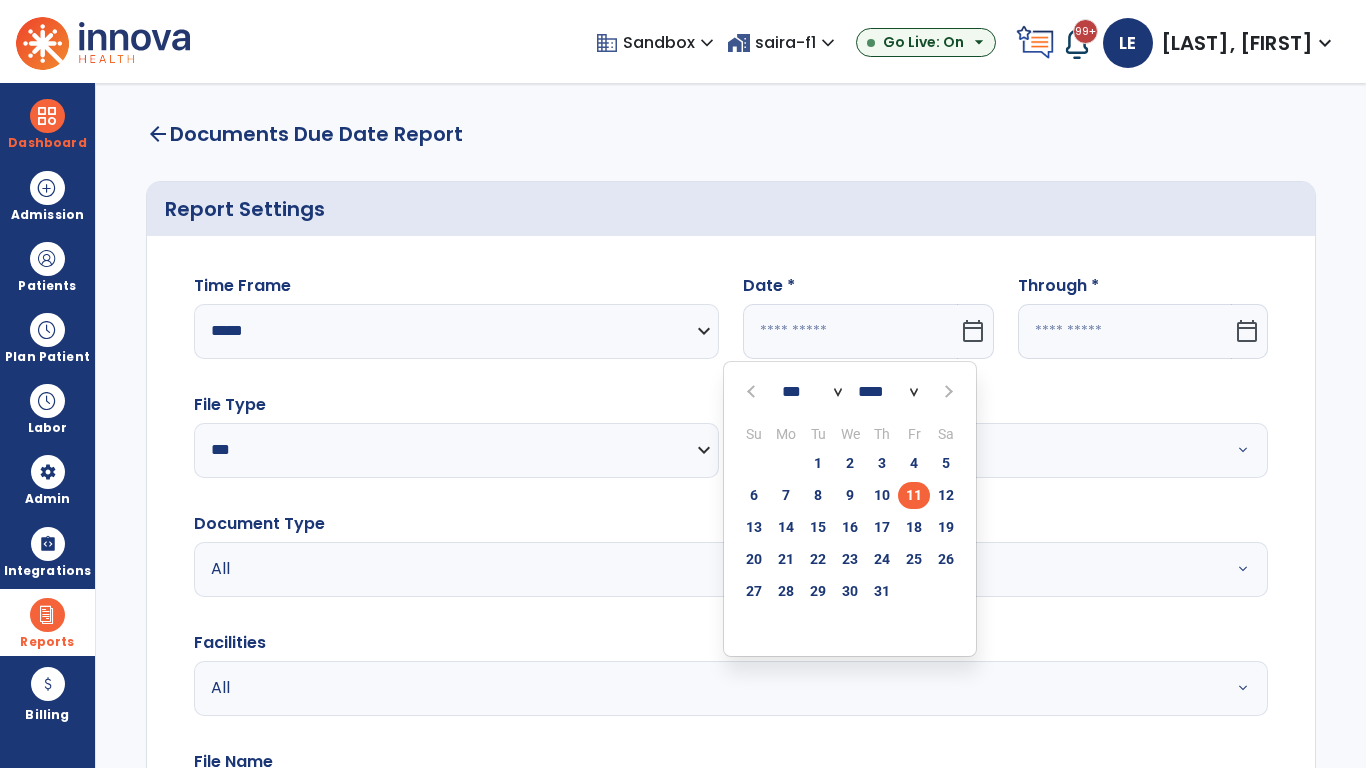 type on "**********" 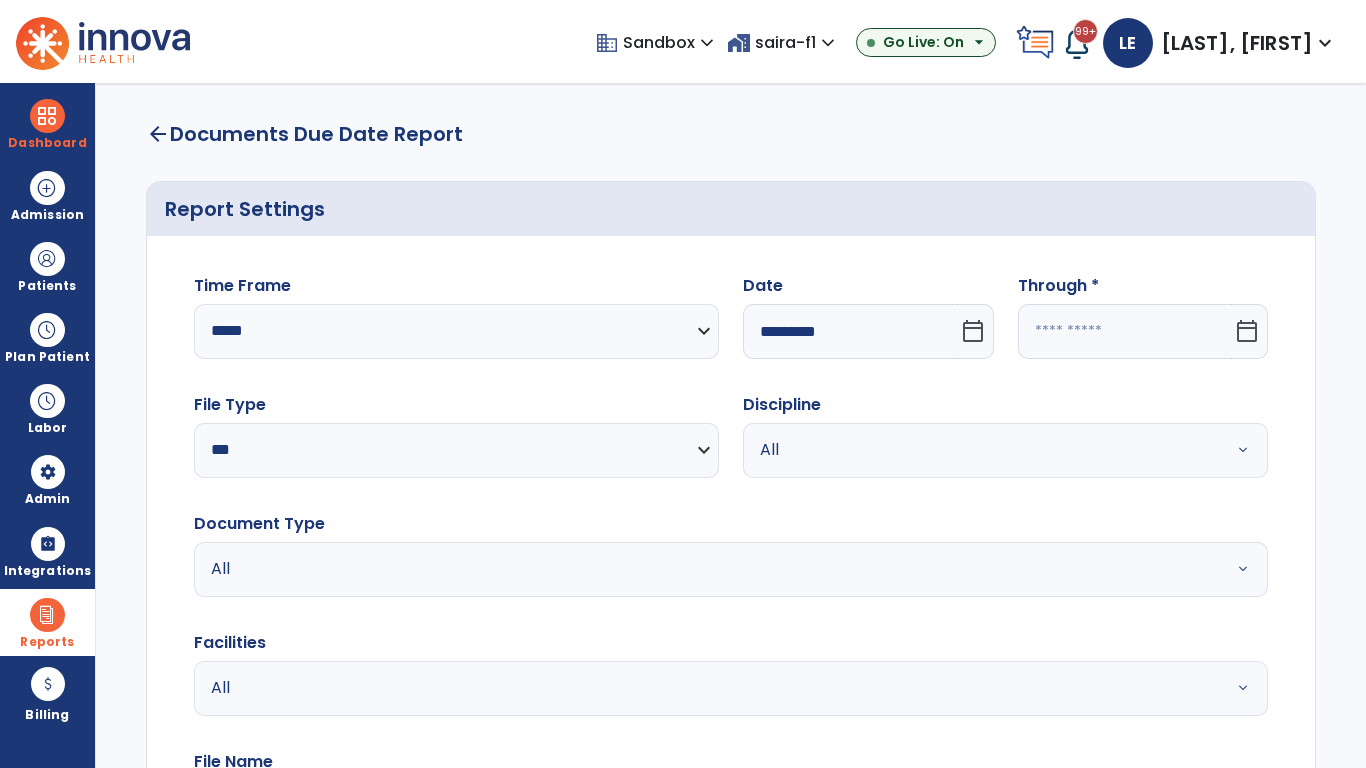 click 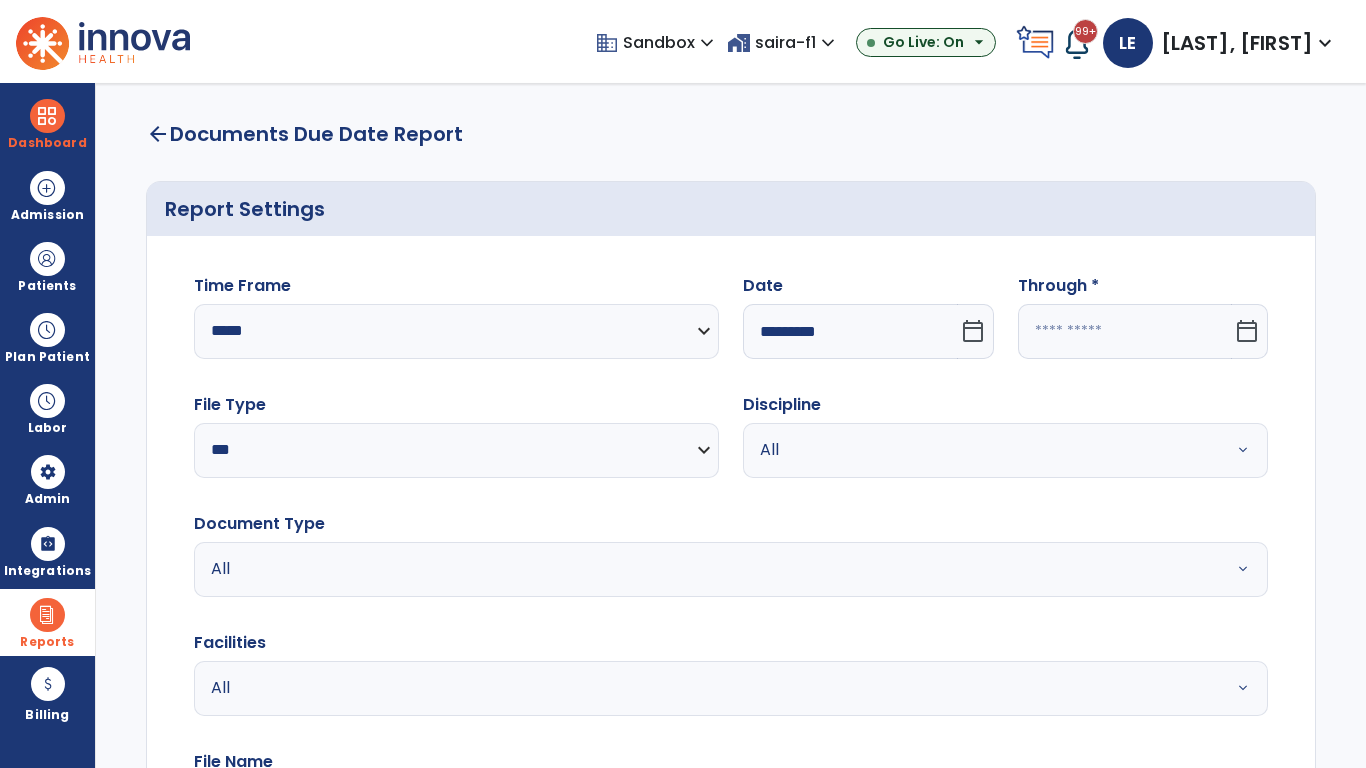 select on "*" 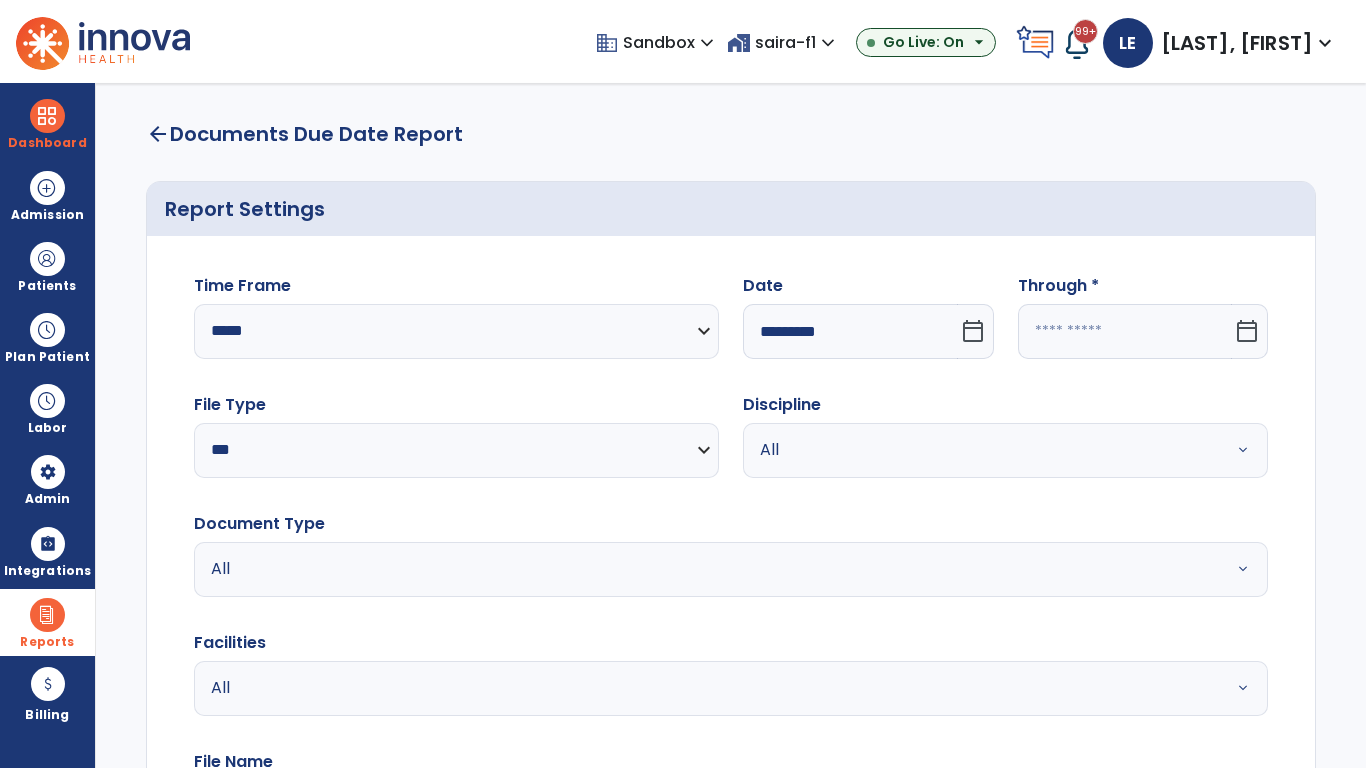 select on "****" 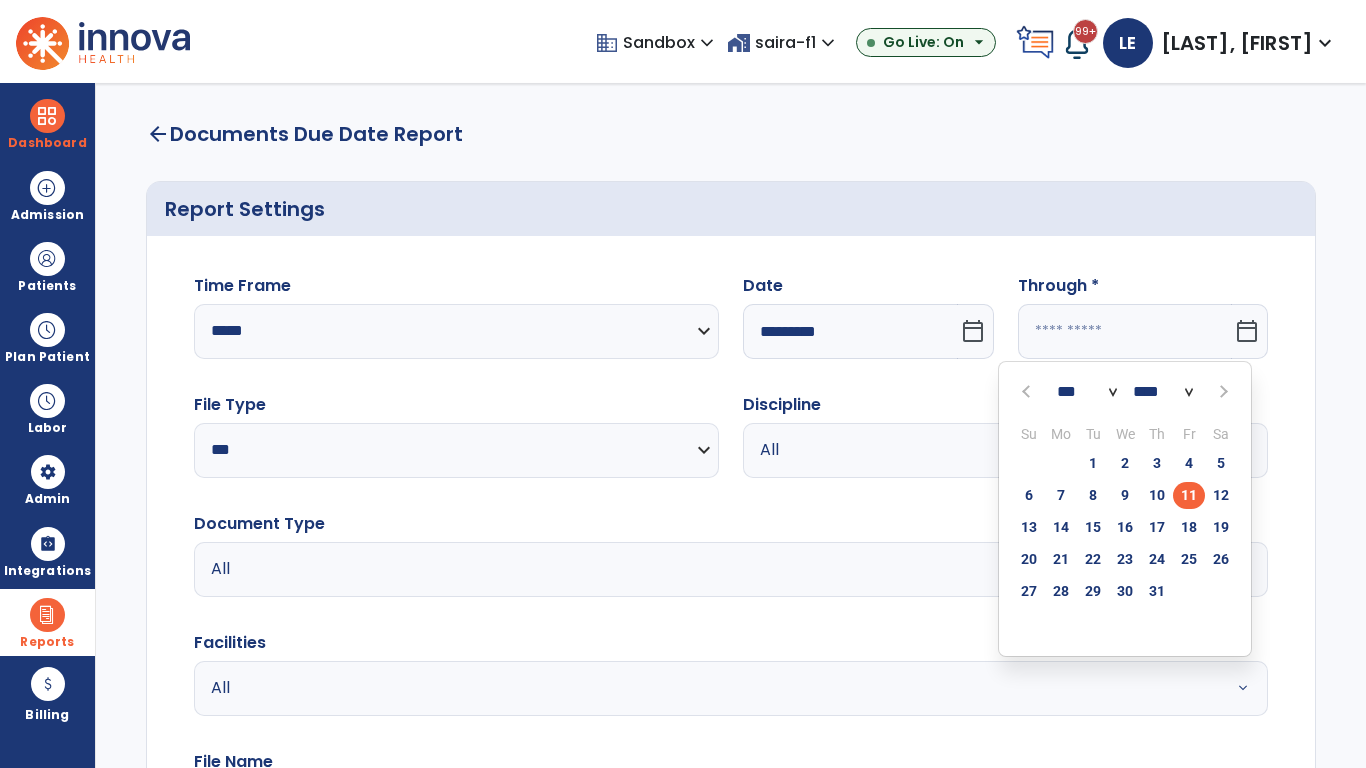 select on "*" 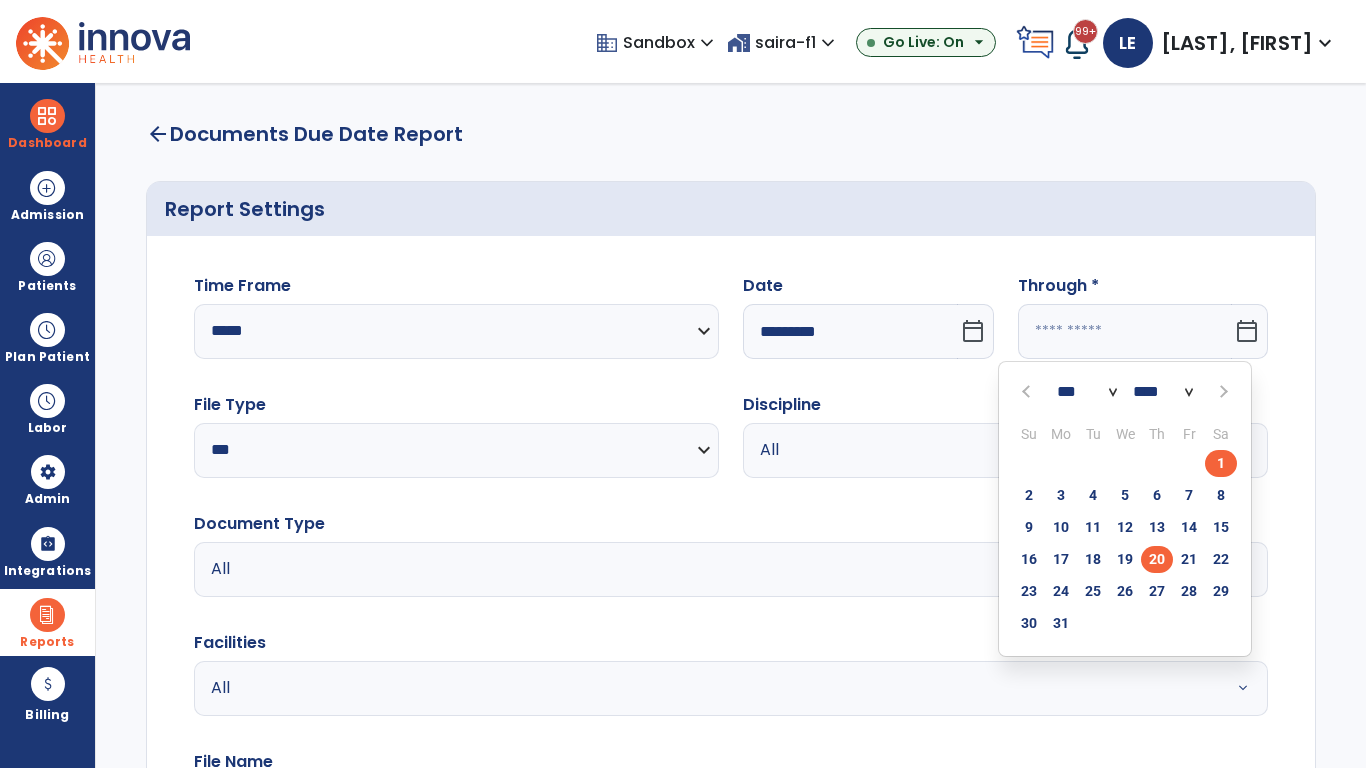 click on "20" 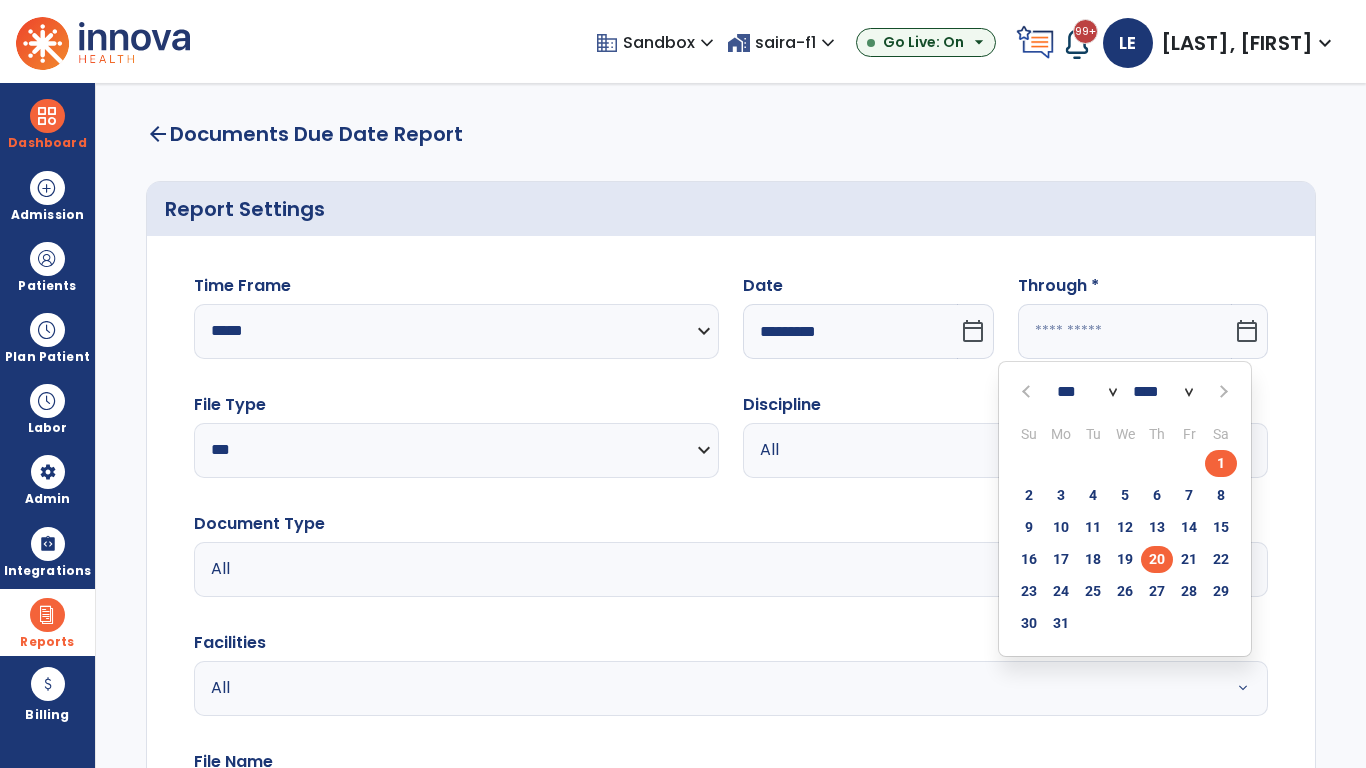 type on "*********" 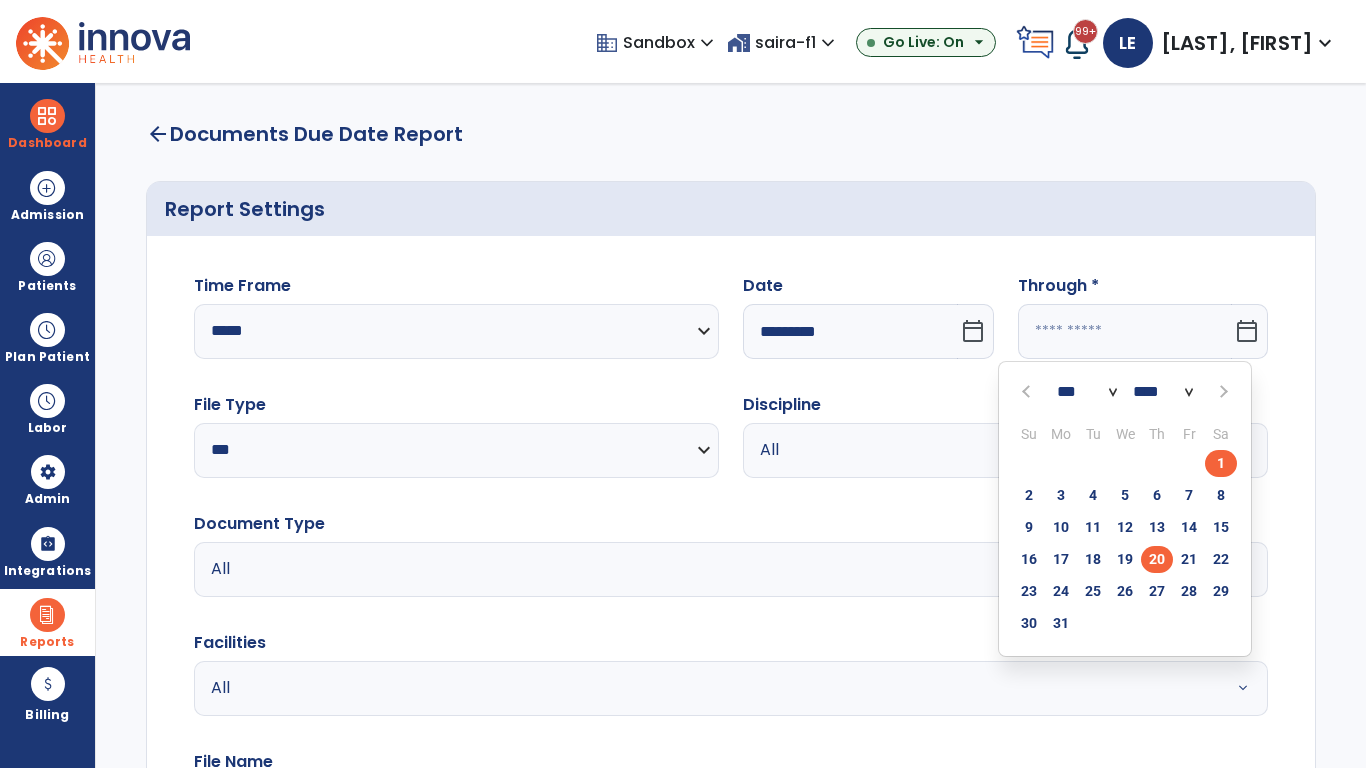 type on "**********" 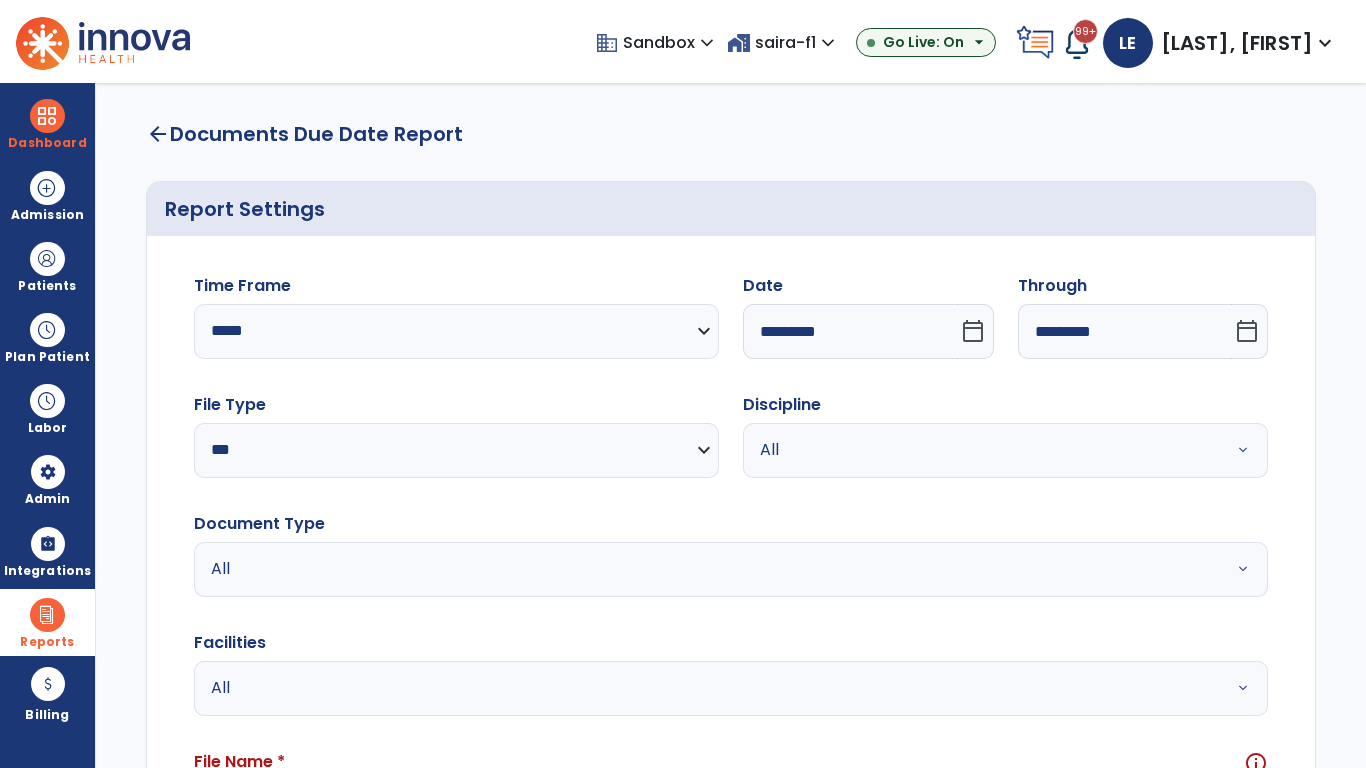 scroll, scrollTop: 51, scrollLeft: 0, axis: vertical 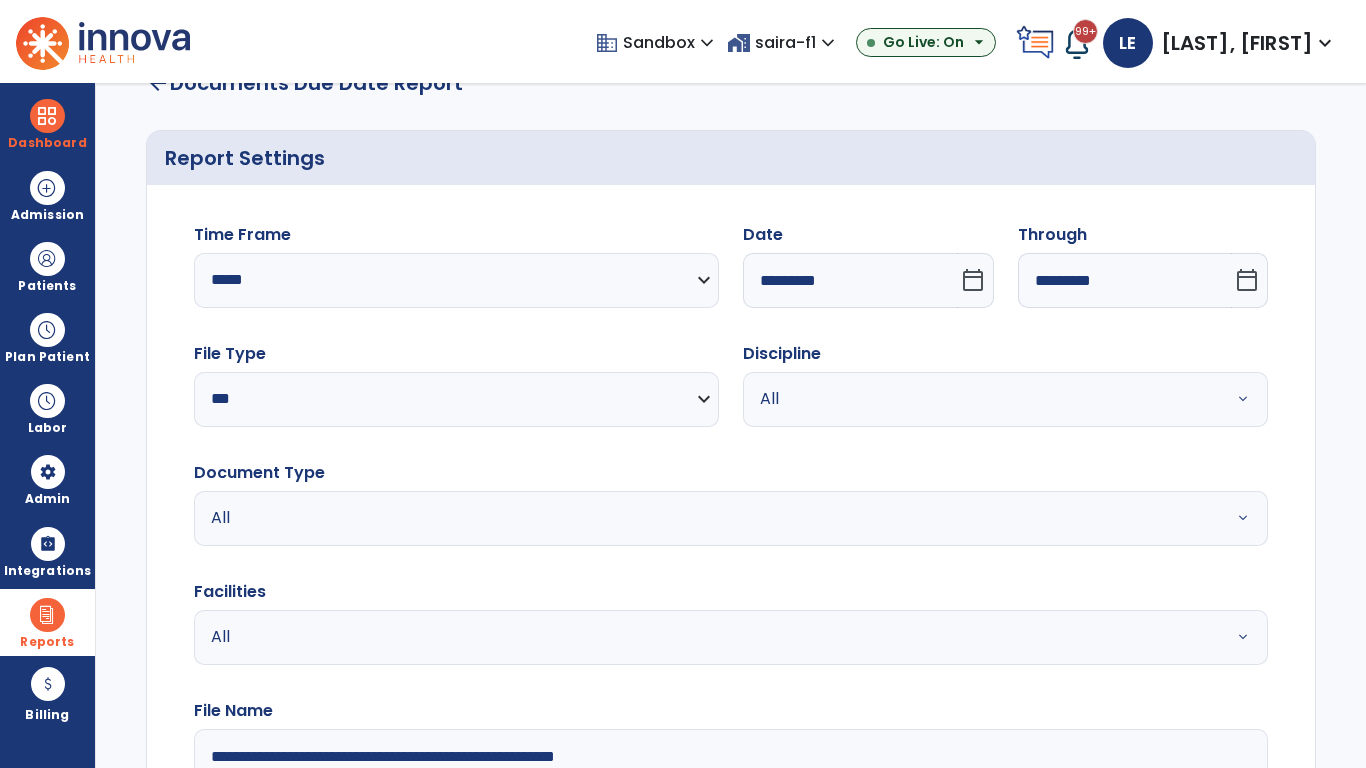 type on "**********" 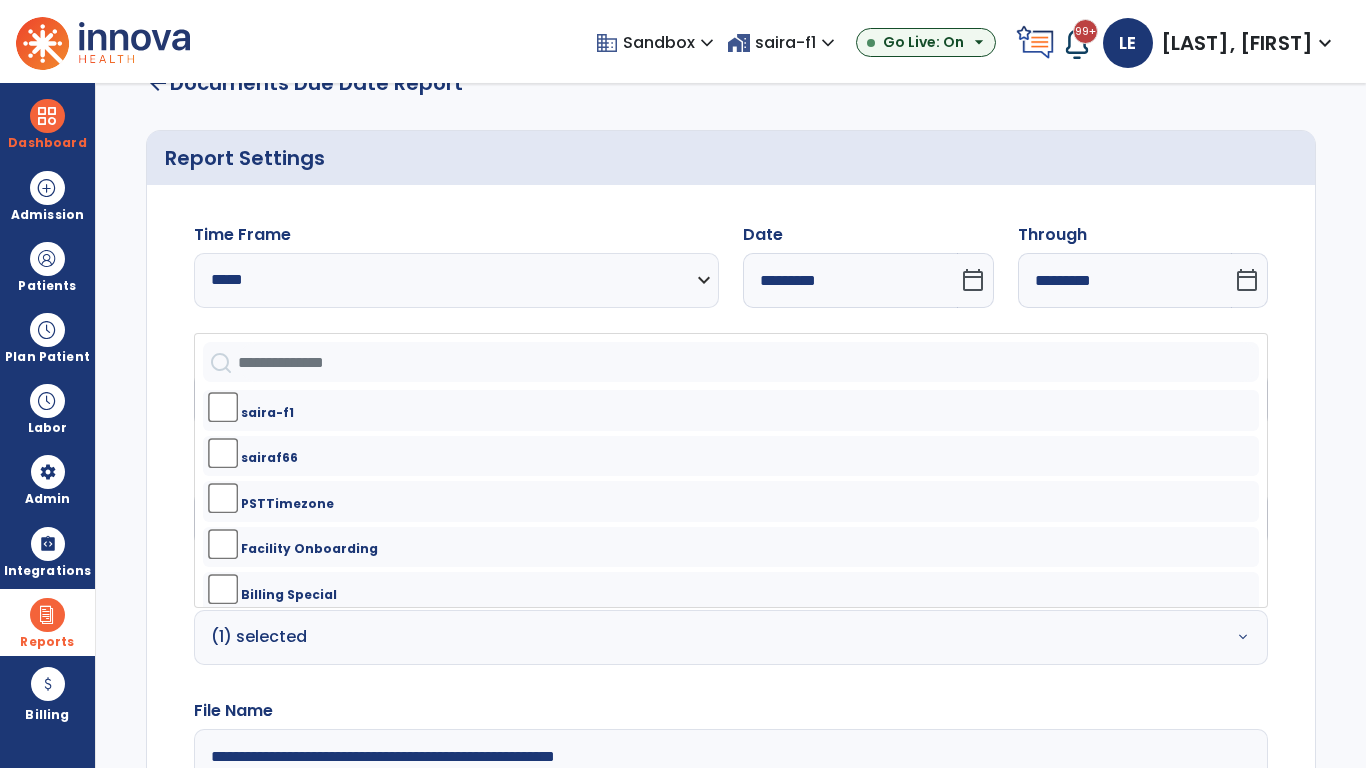 click on "All" at bounding box center [981, 399] 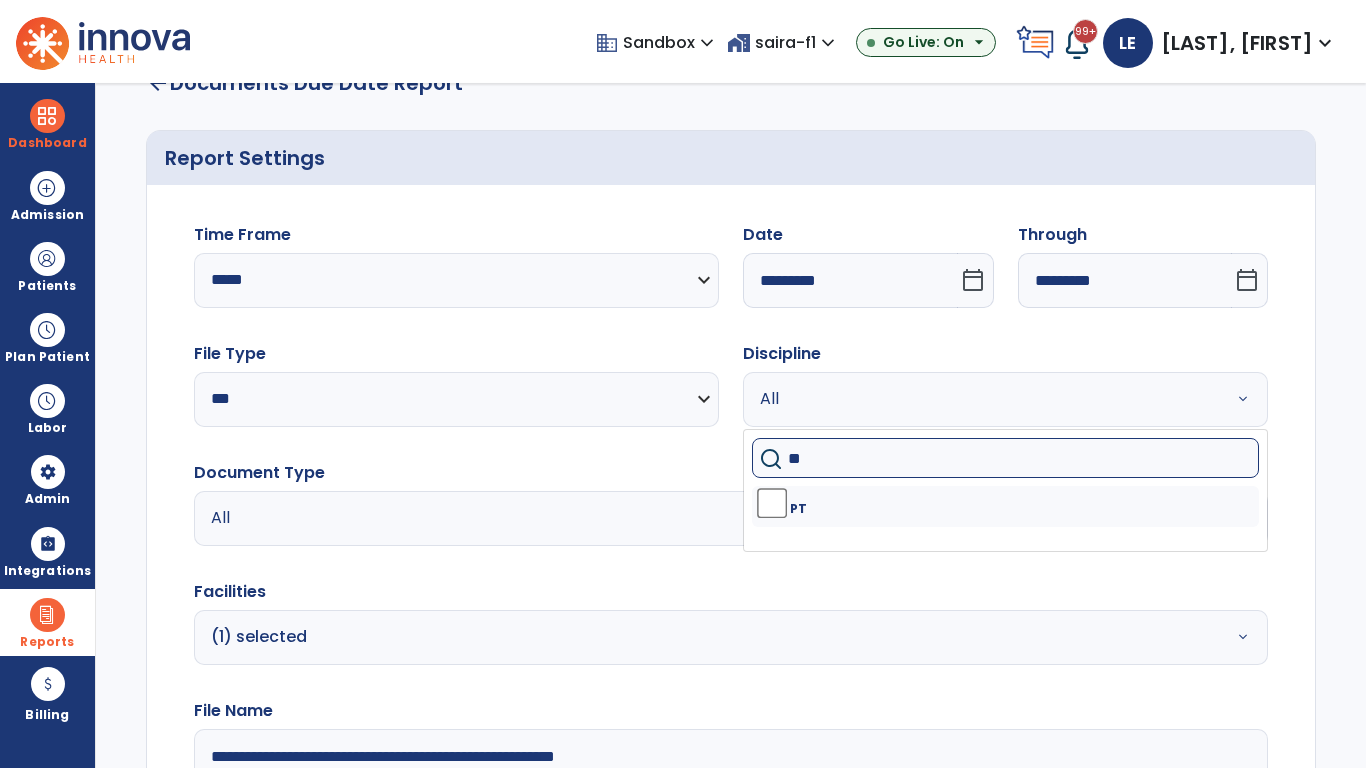 type on "**" 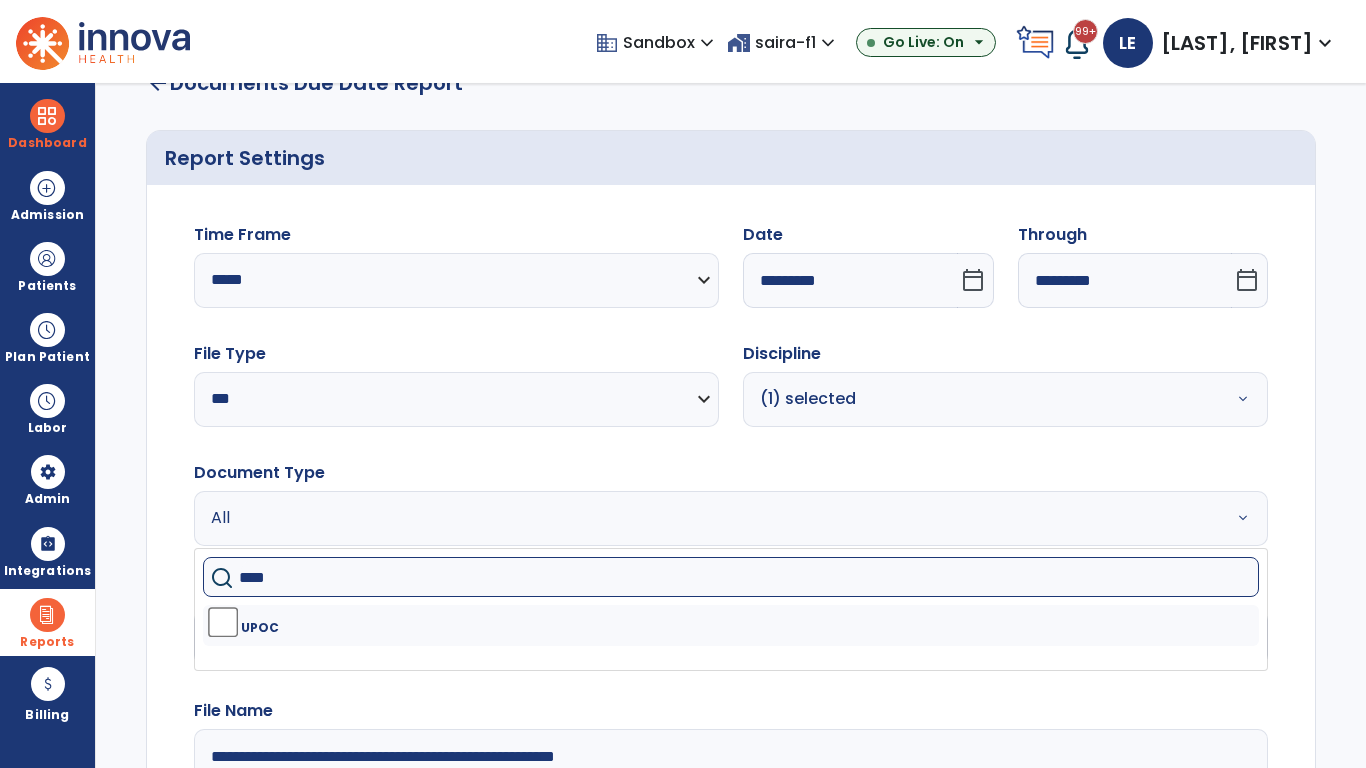 type on "****" 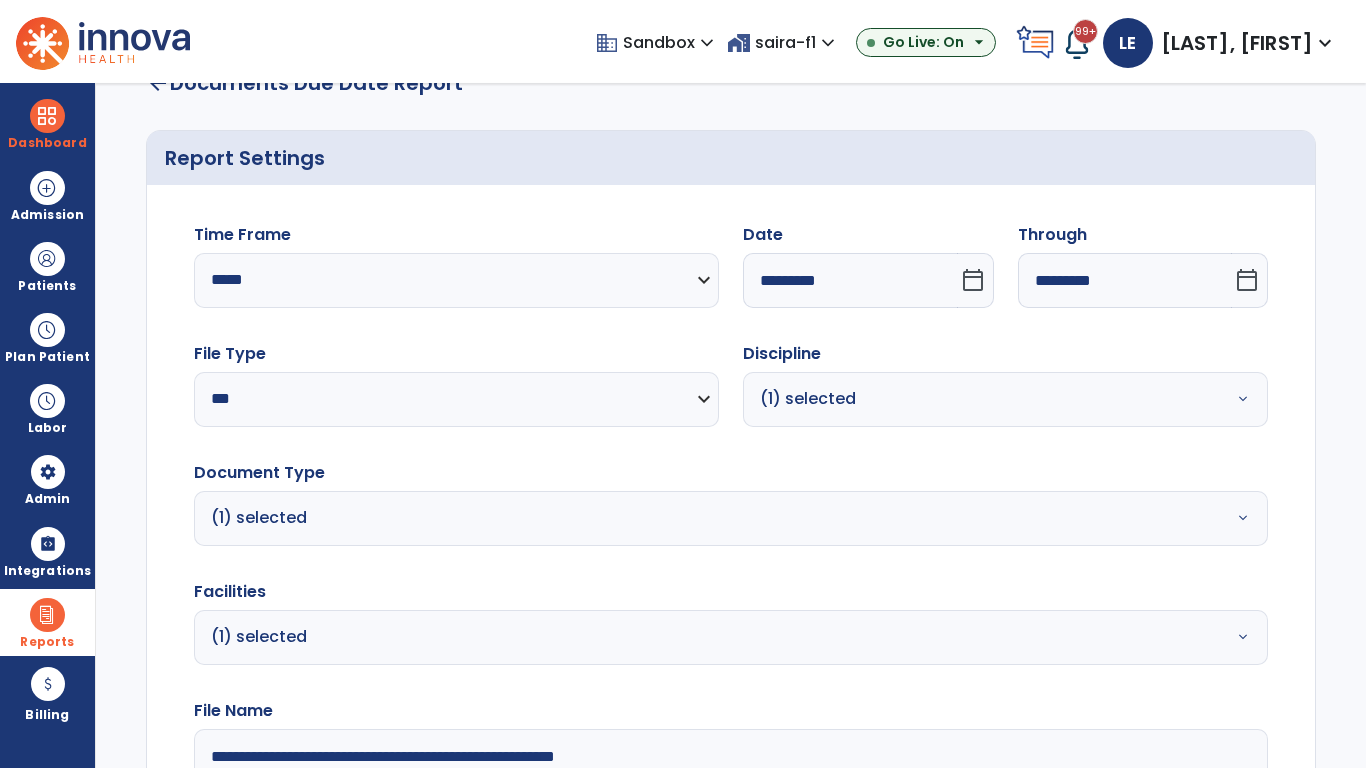 click on "Generate Report" 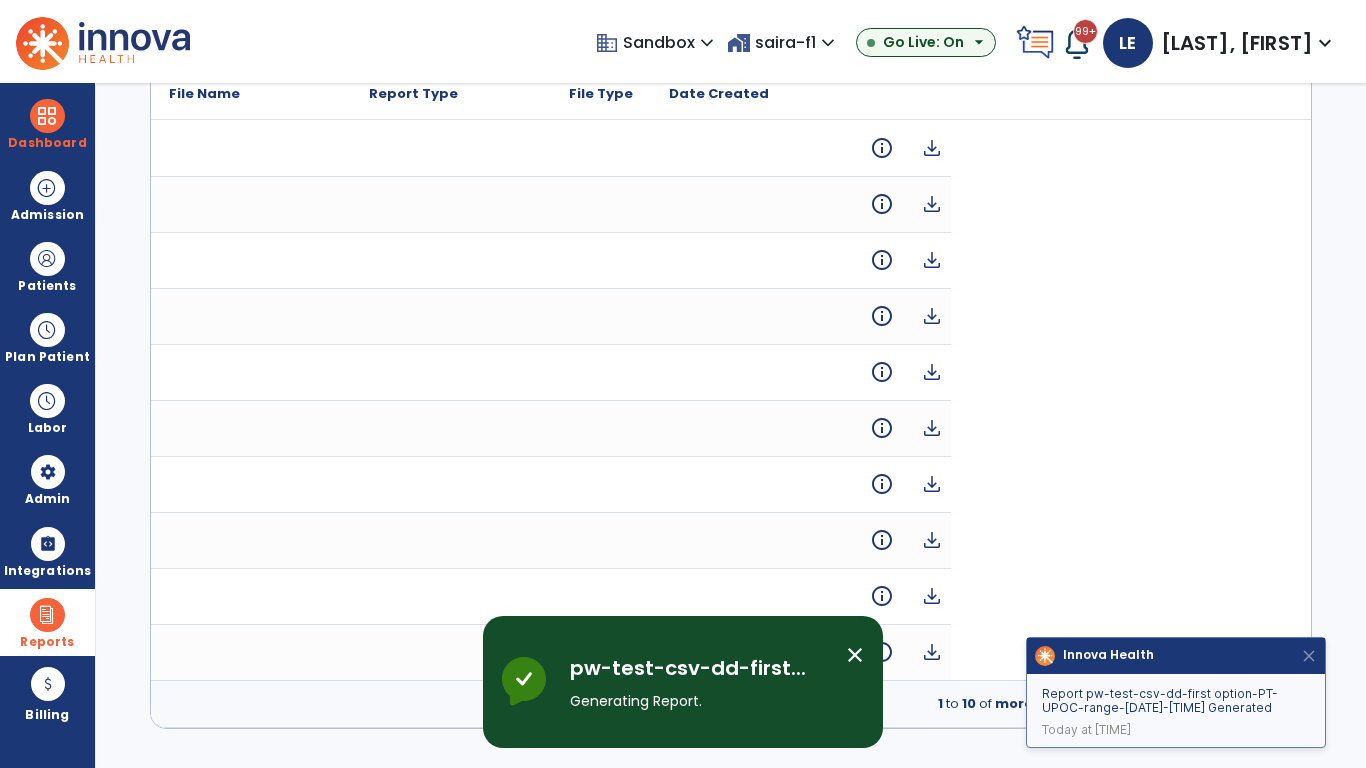 scroll, scrollTop: 0, scrollLeft: 0, axis: both 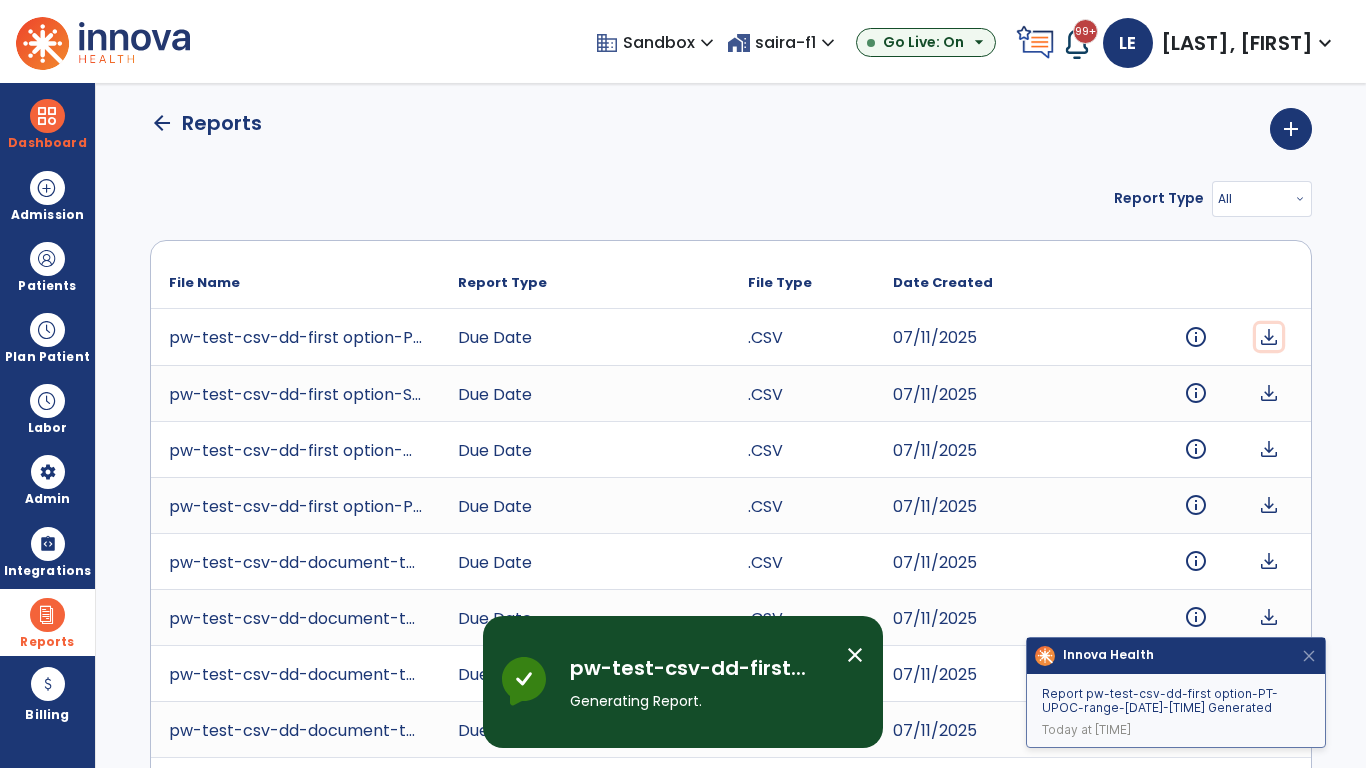 click on "download" 